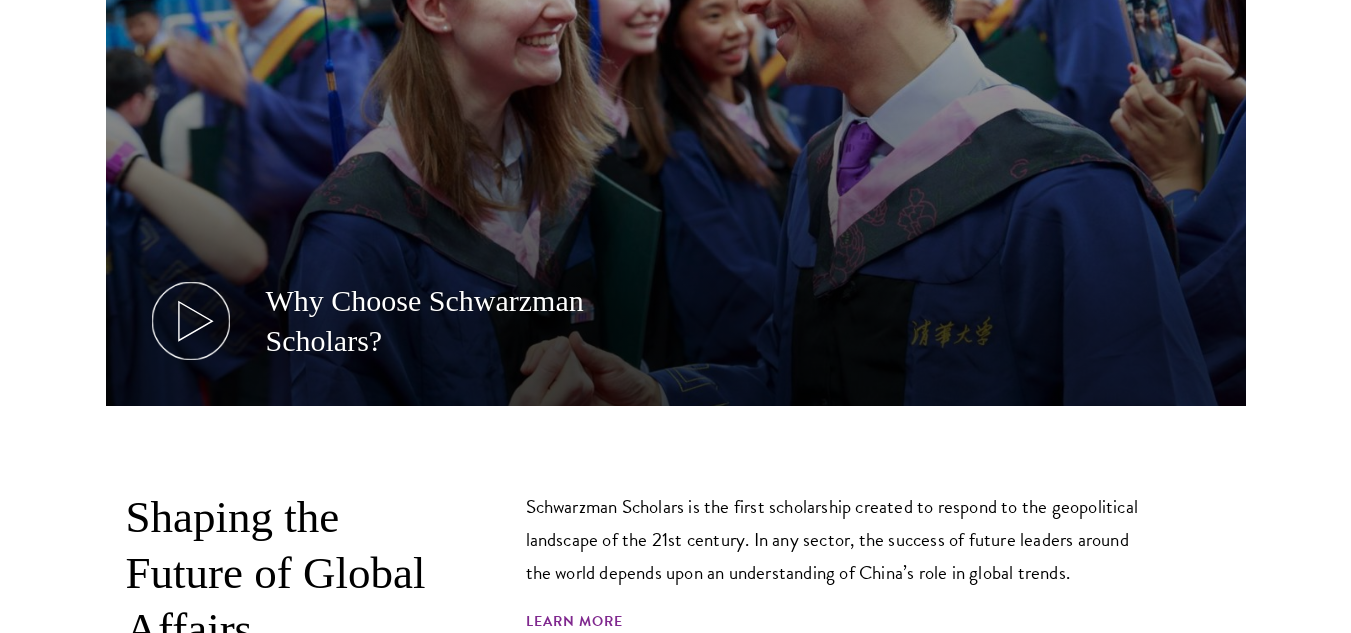 scroll, scrollTop: 0, scrollLeft: 0, axis: both 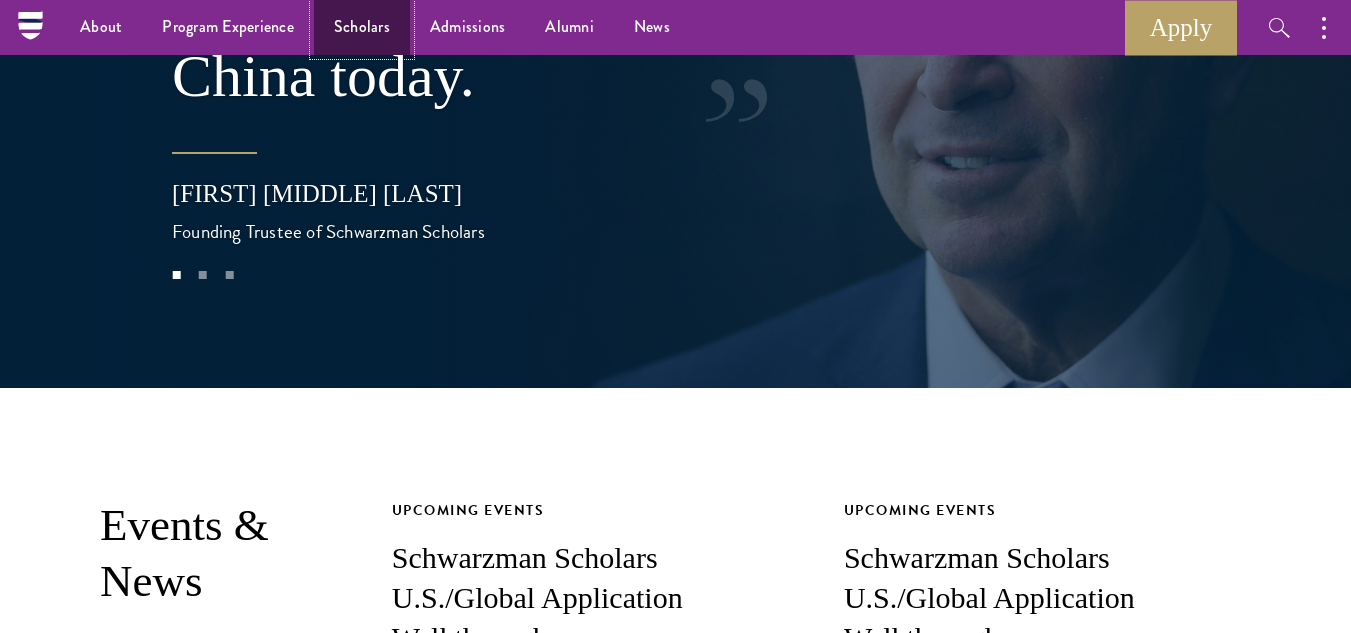 click on "Scholars" at bounding box center [362, 27] 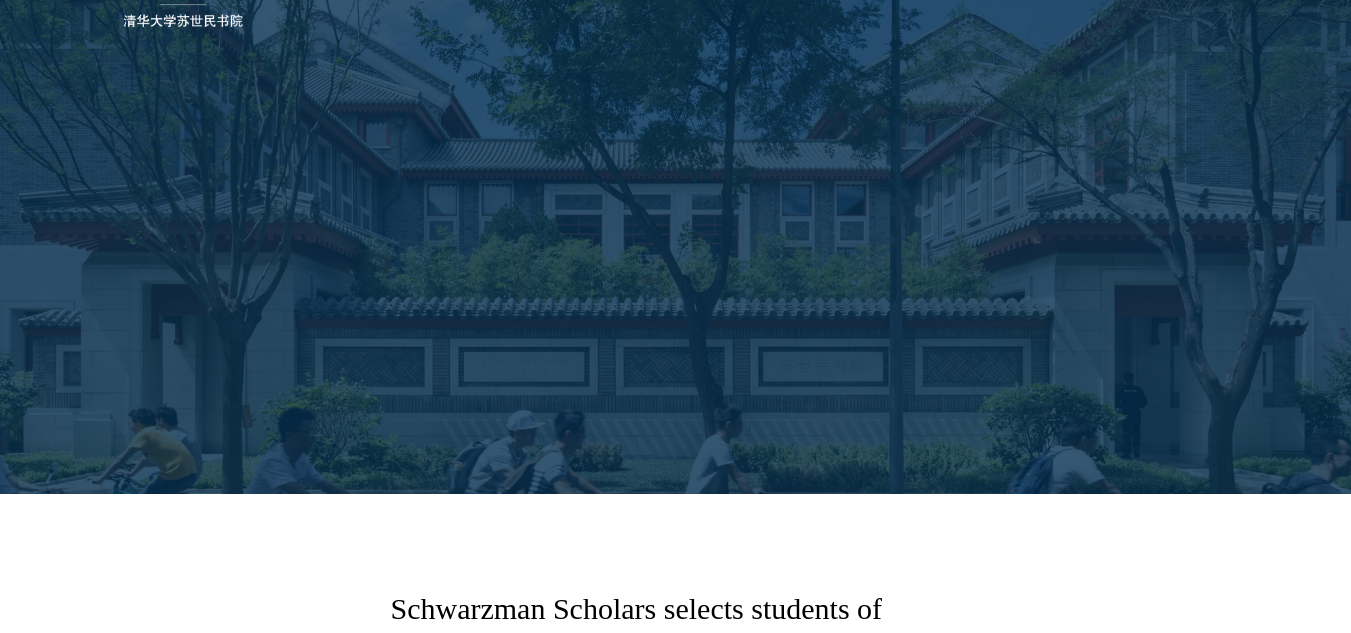 scroll, scrollTop: 437, scrollLeft: 0, axis: vertical 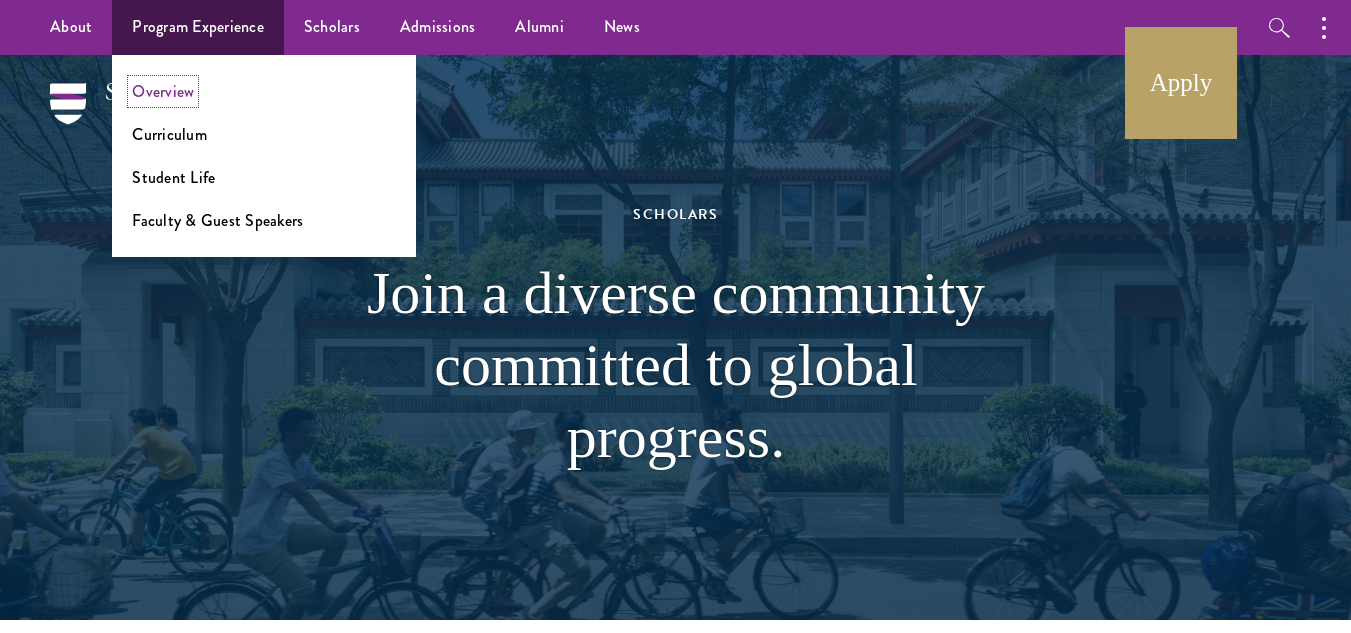 click on "Overview" at bounding box center [163, 91] 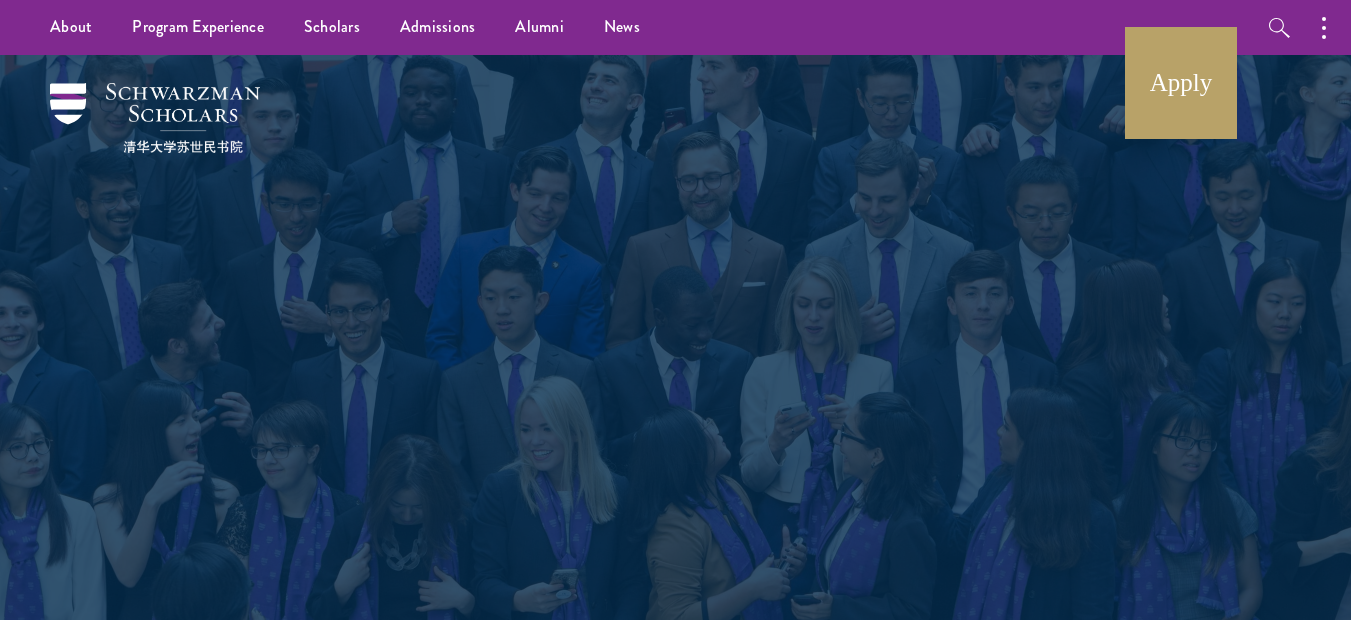 scroll, scrollTop: 0, scrollLeft: 0, axis: both 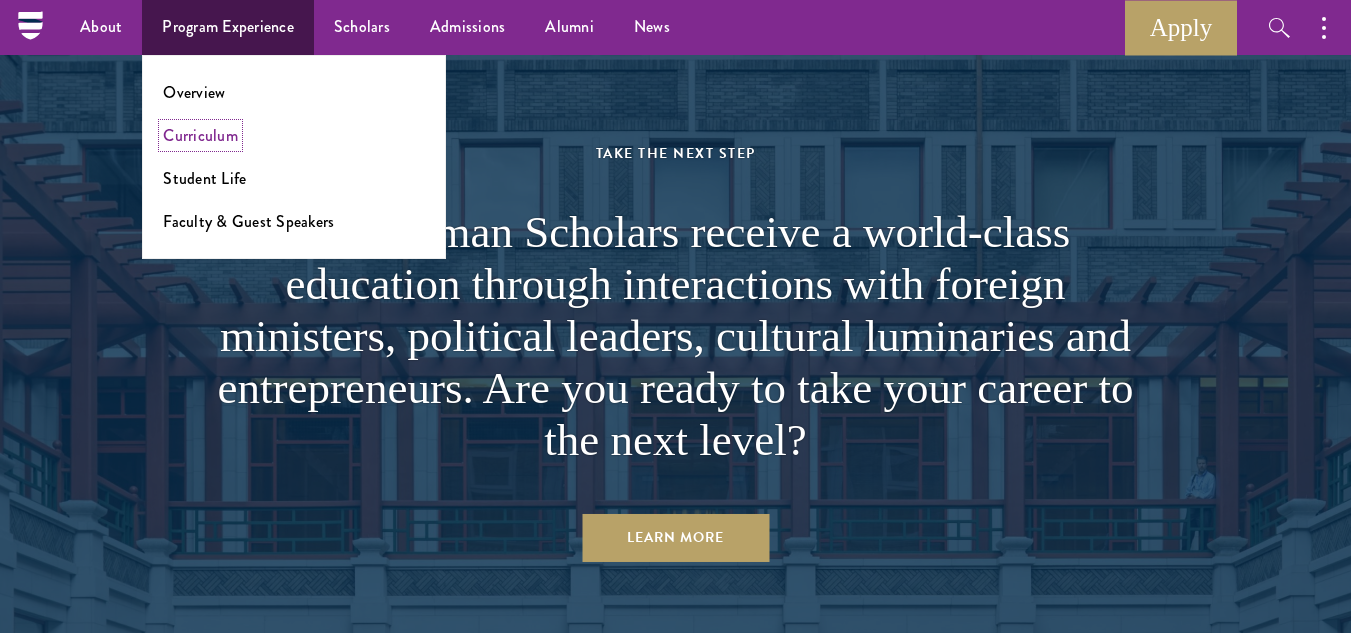 click on "Curriculum" at bounding box center (200, 135) 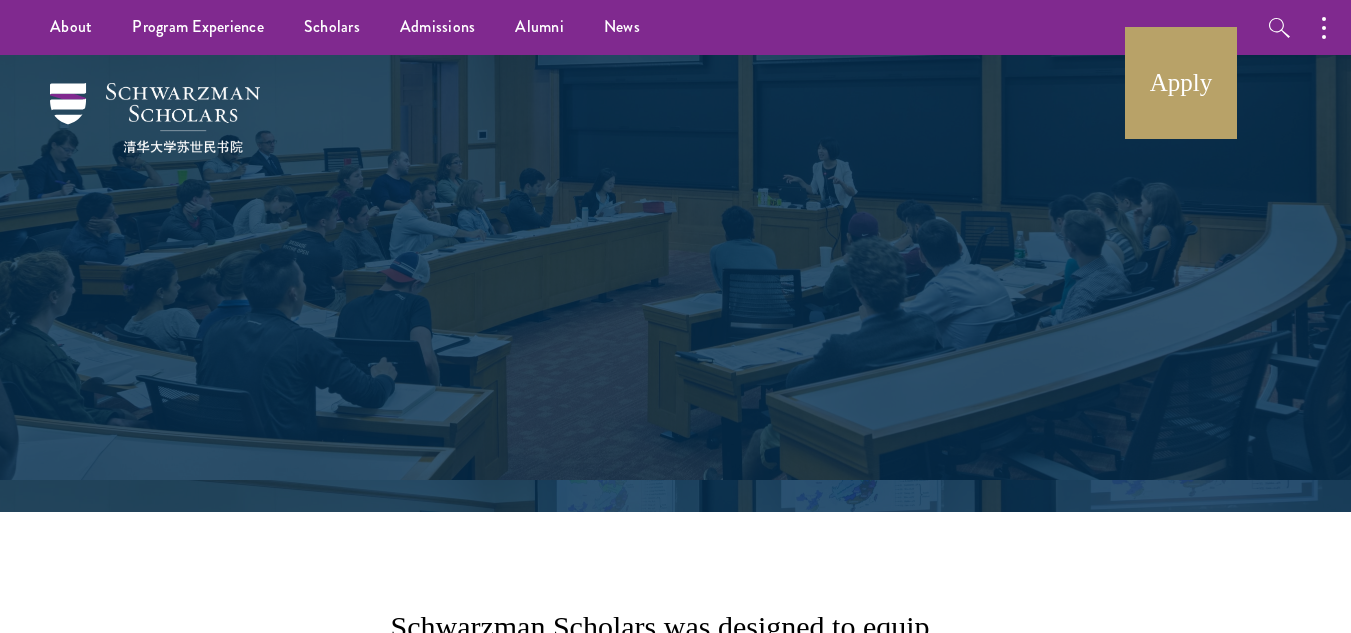 scroll, scrollTop: 0, scrollLeft: 0, axis: both 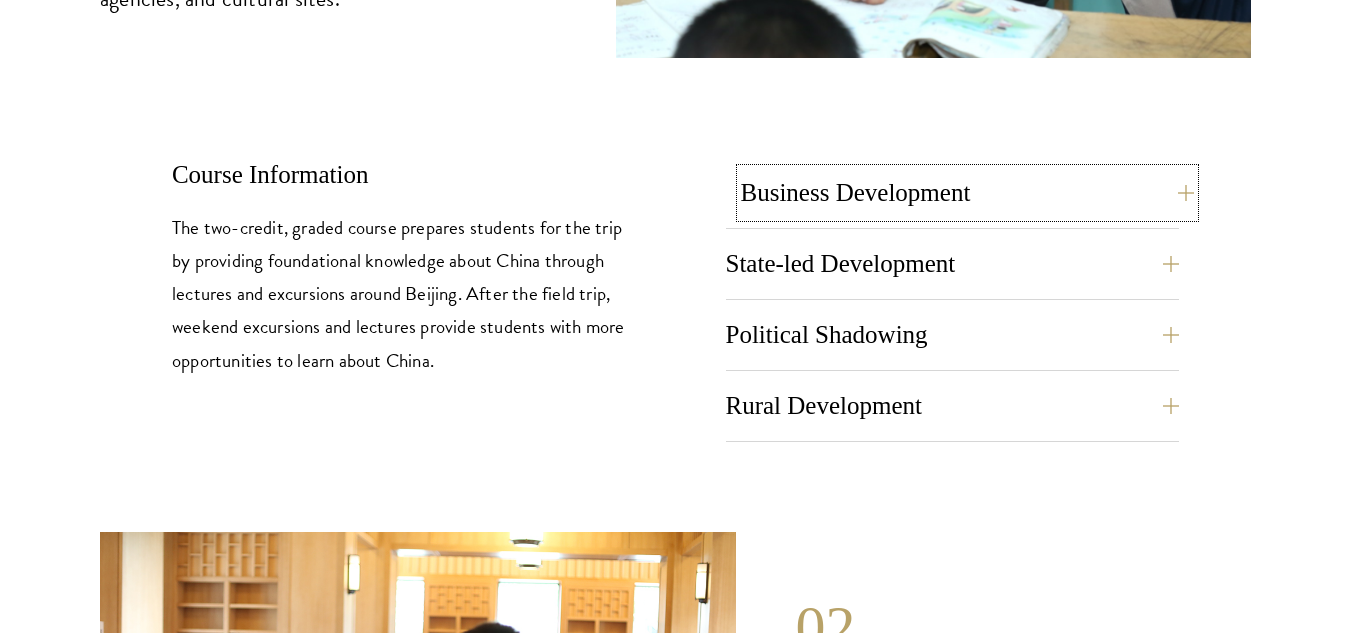 click on "Business Development" at bounding box center [968, 193] 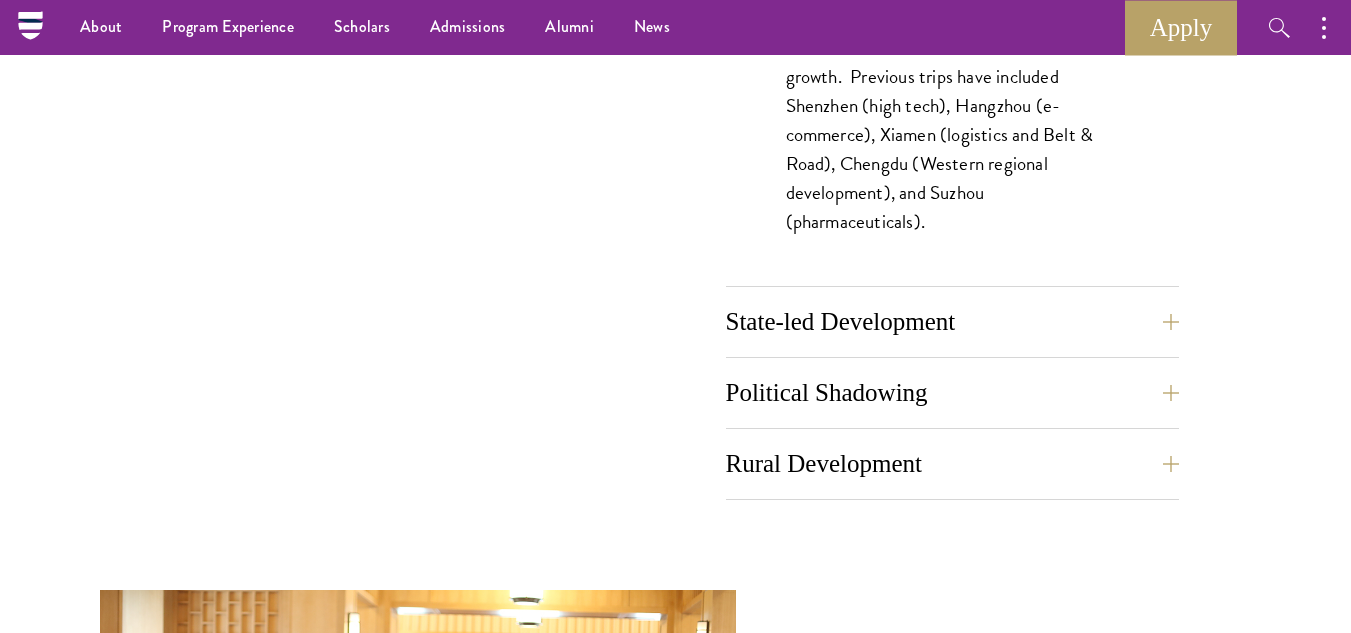 scroll, scrollTop: 8825, scrollLeft: 0, axis: vertical 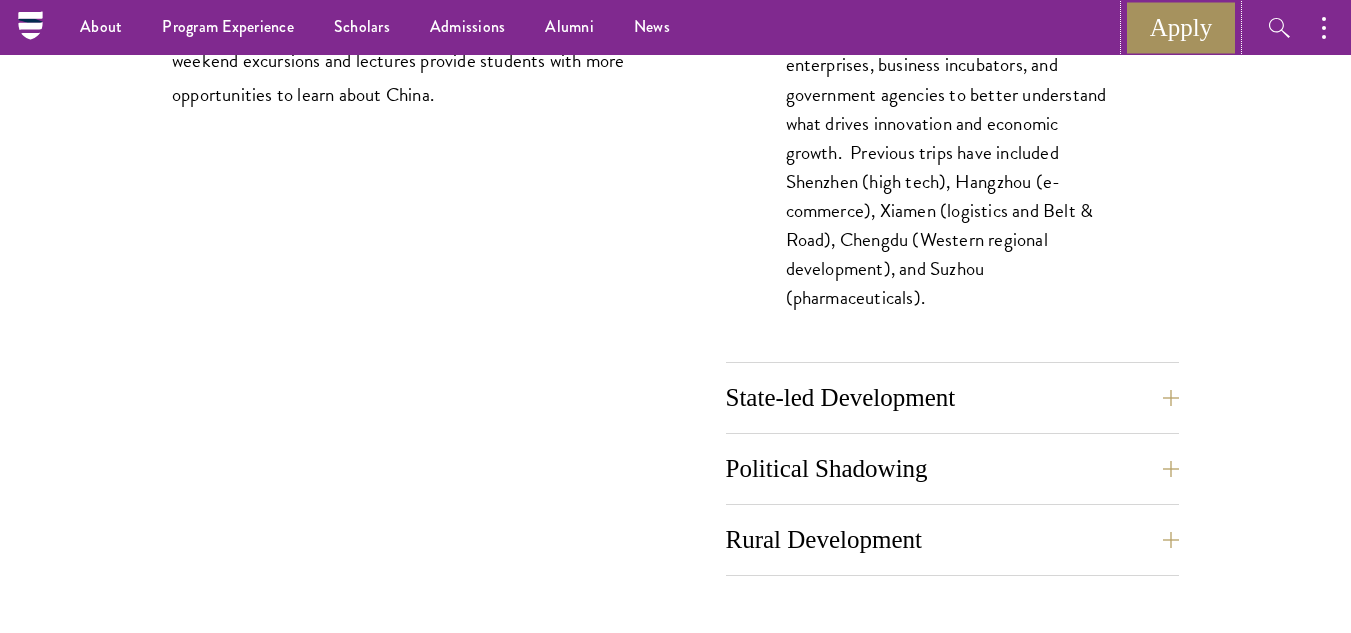 click on "Apply" at bounding box center [1181, 27] 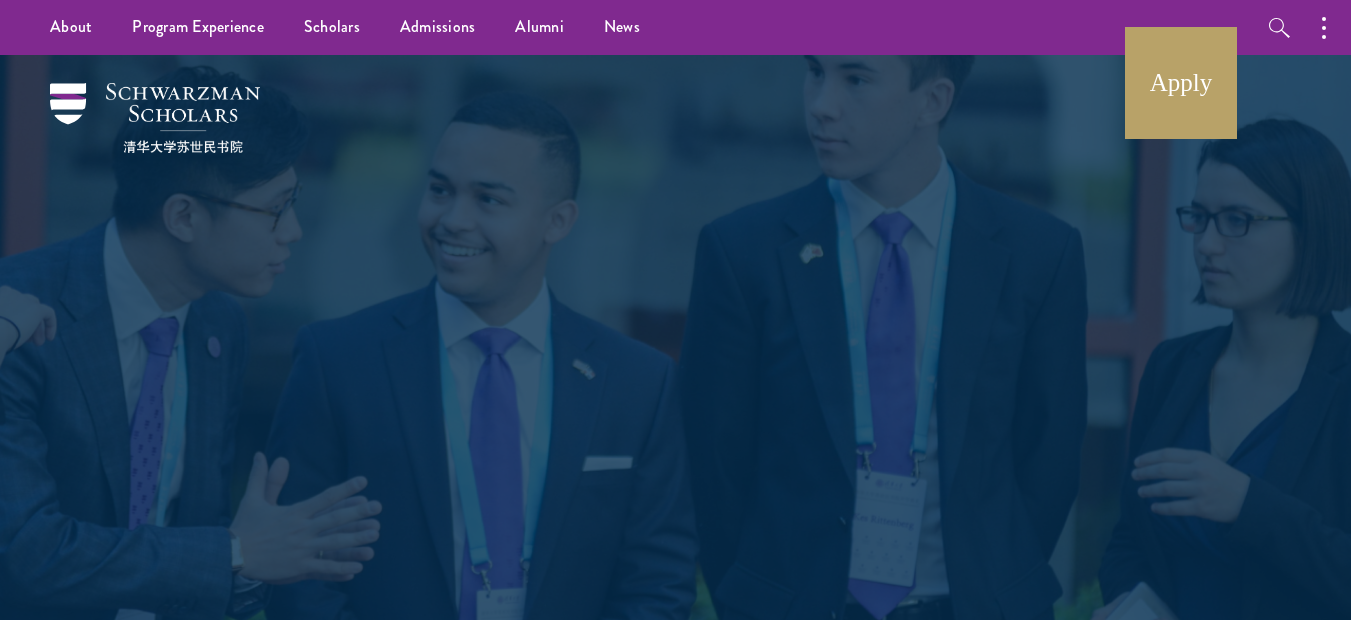 scroll, scrollTop: 0, scrollLeft: 0, axis: both 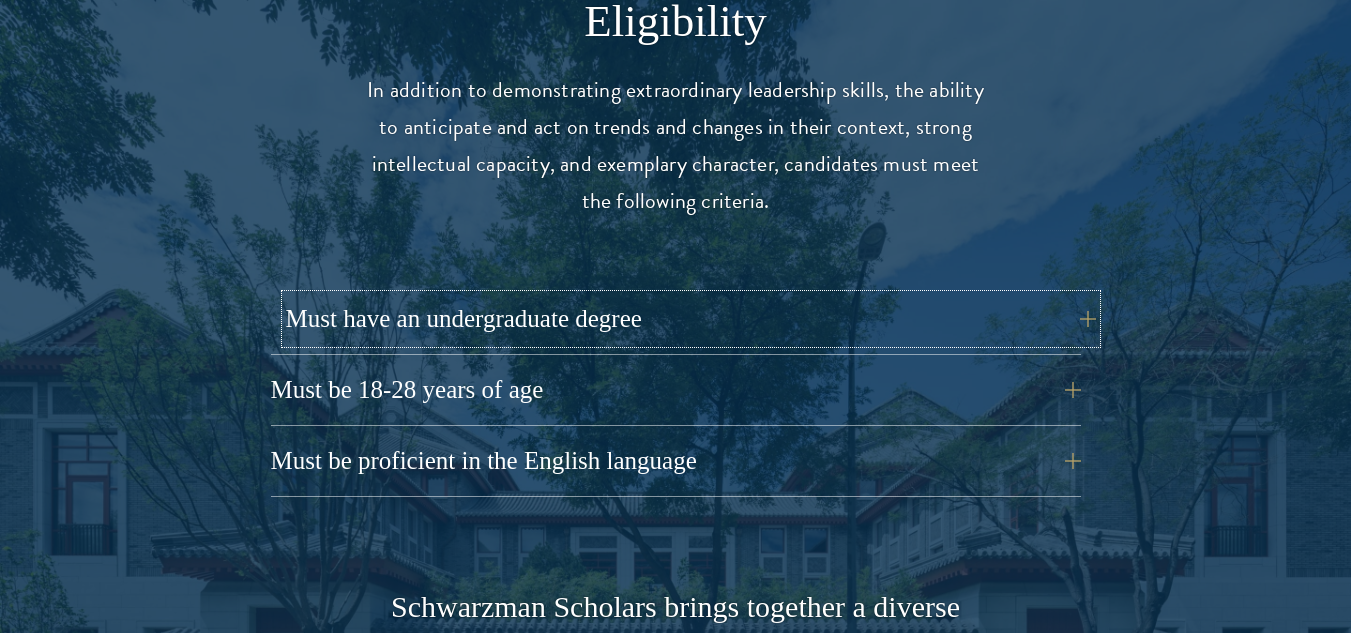 click on "Must have an undergraduate degree" at bounding box center (691, 319) 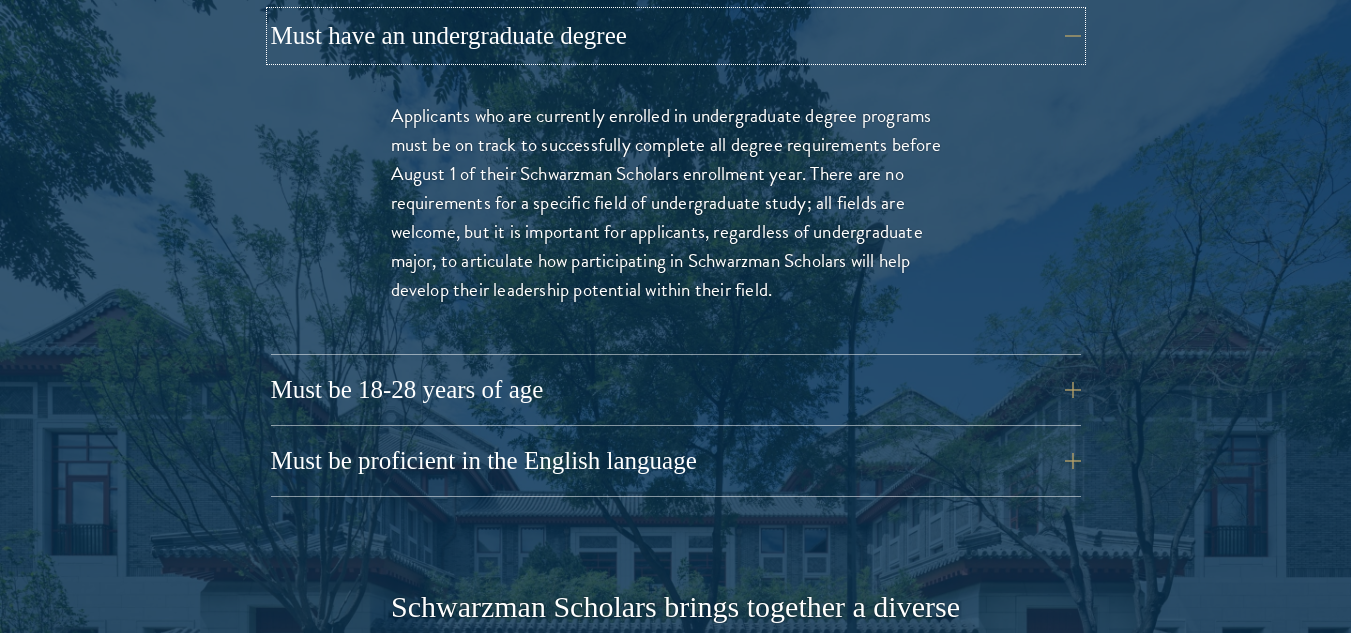 scroll, scrollTop: 2942, scrollLeft: 0, axis: vertical 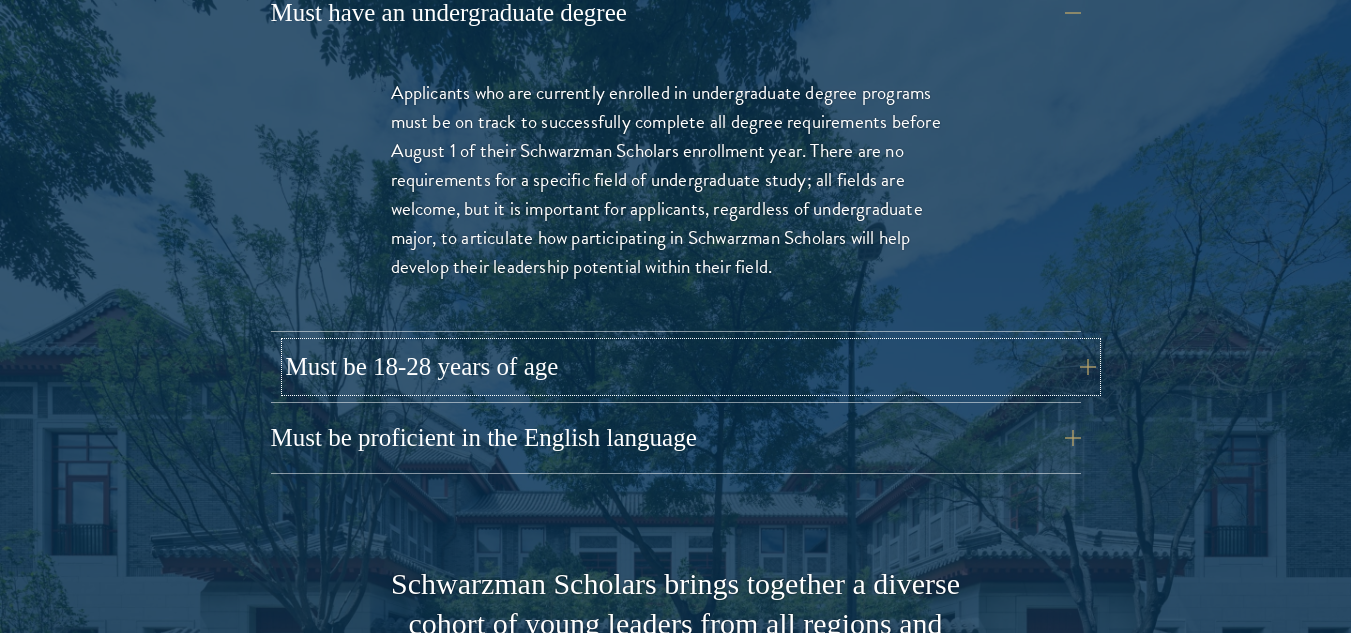 click on "Must be 18-28 years of age" at bounding box center (691, 367) 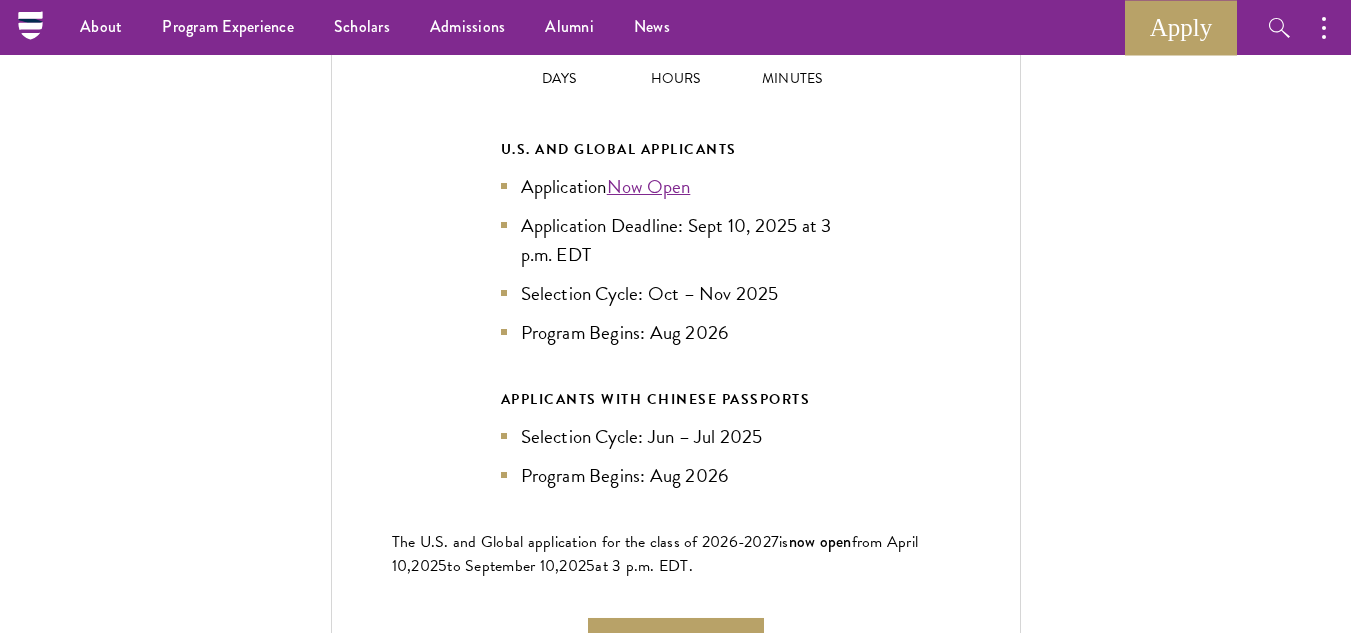 scroll, scrollTop: 4576, scrollLeft: 0, axis: vertical 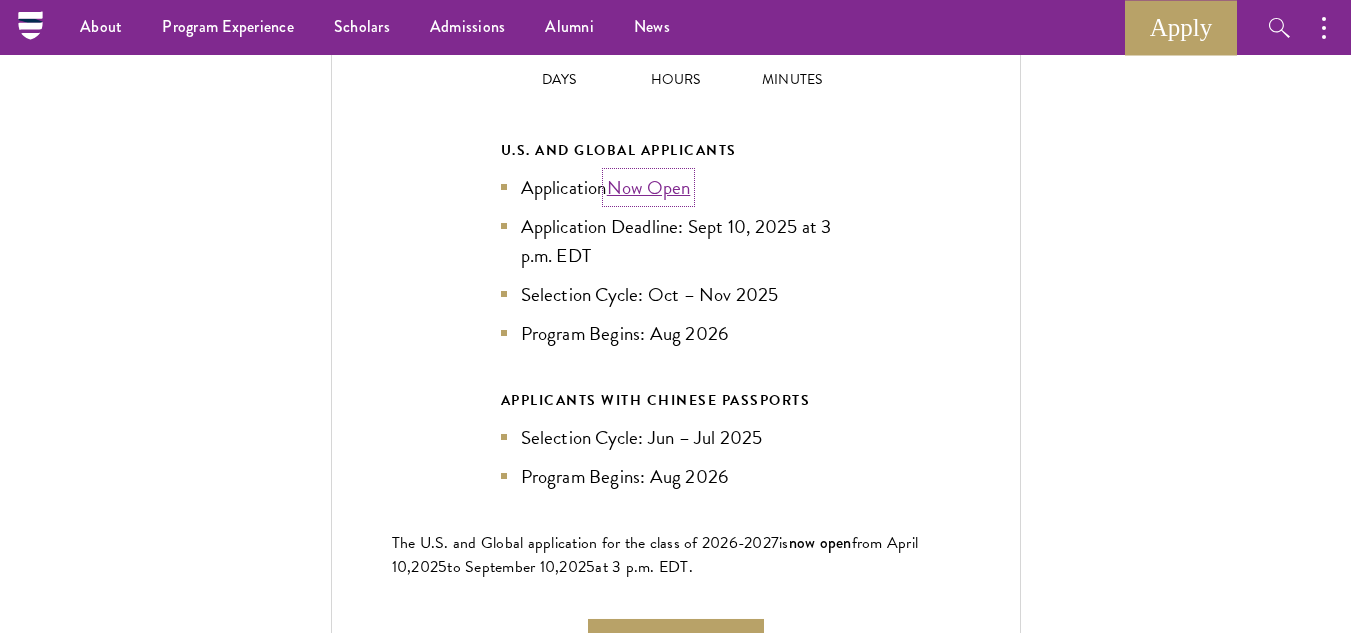 click on "Now Open" at bounding box center [649, 187] 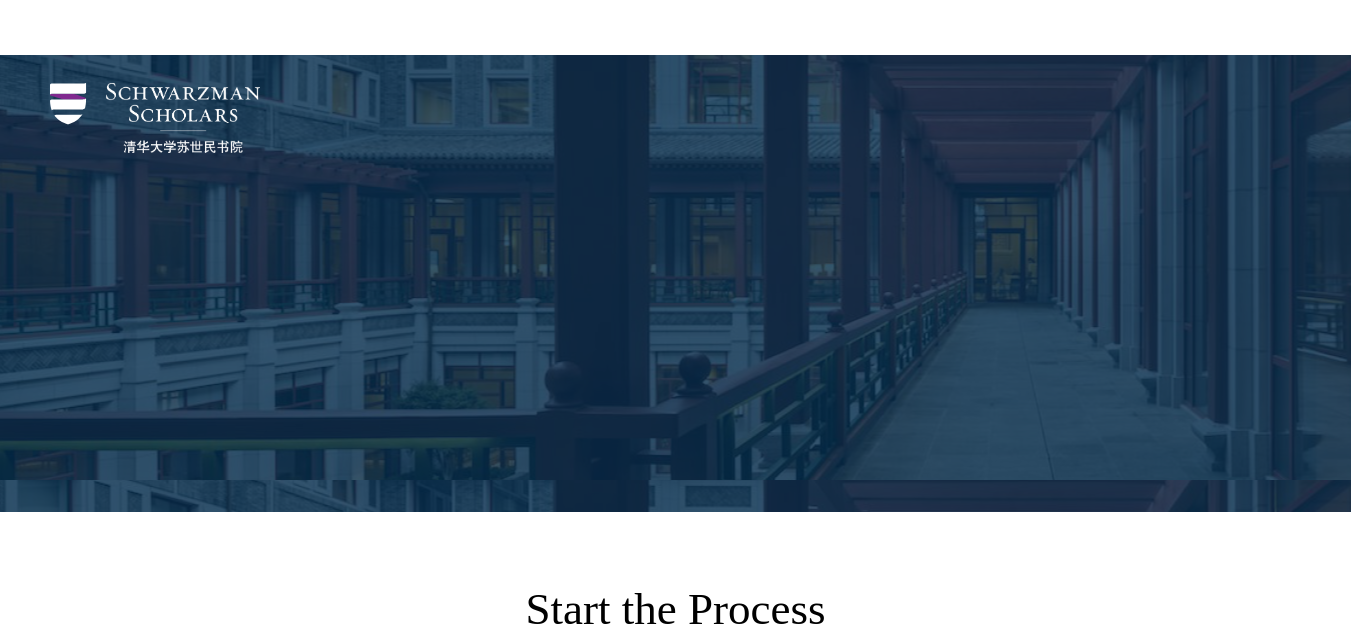 scroll, scrollTop: 2114, scrollLeft: 0, axis: vertical 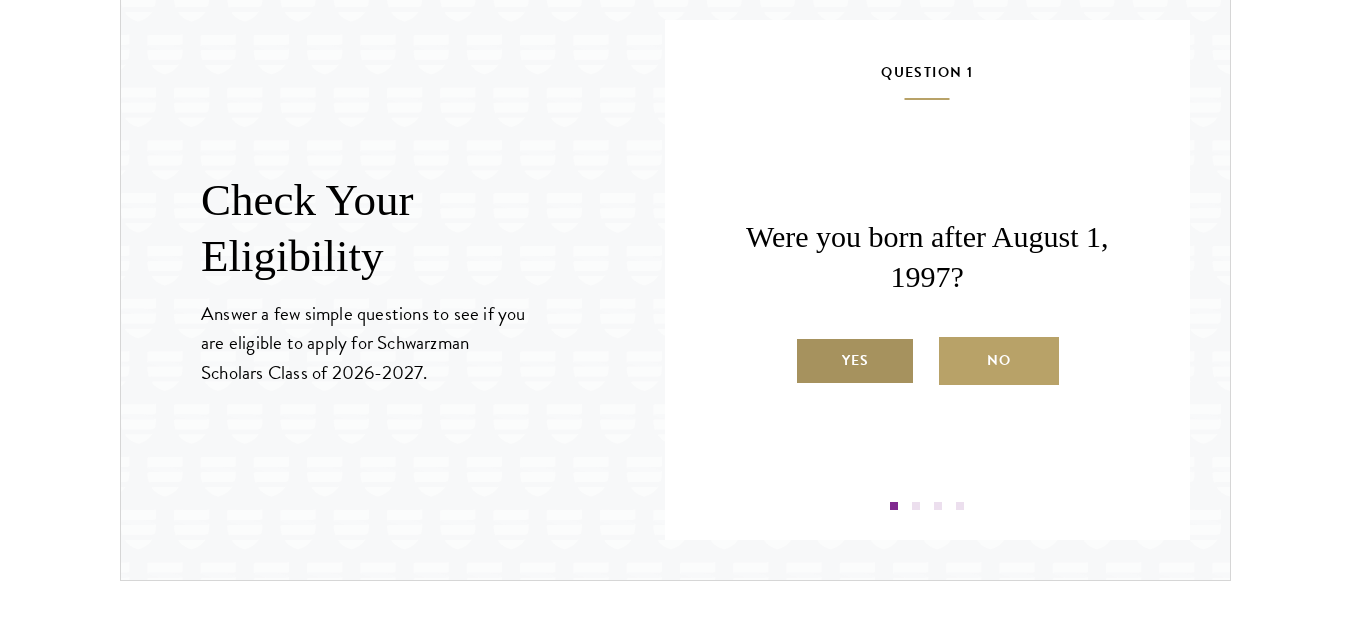click on "Yes" at bounding box center (855, 361) 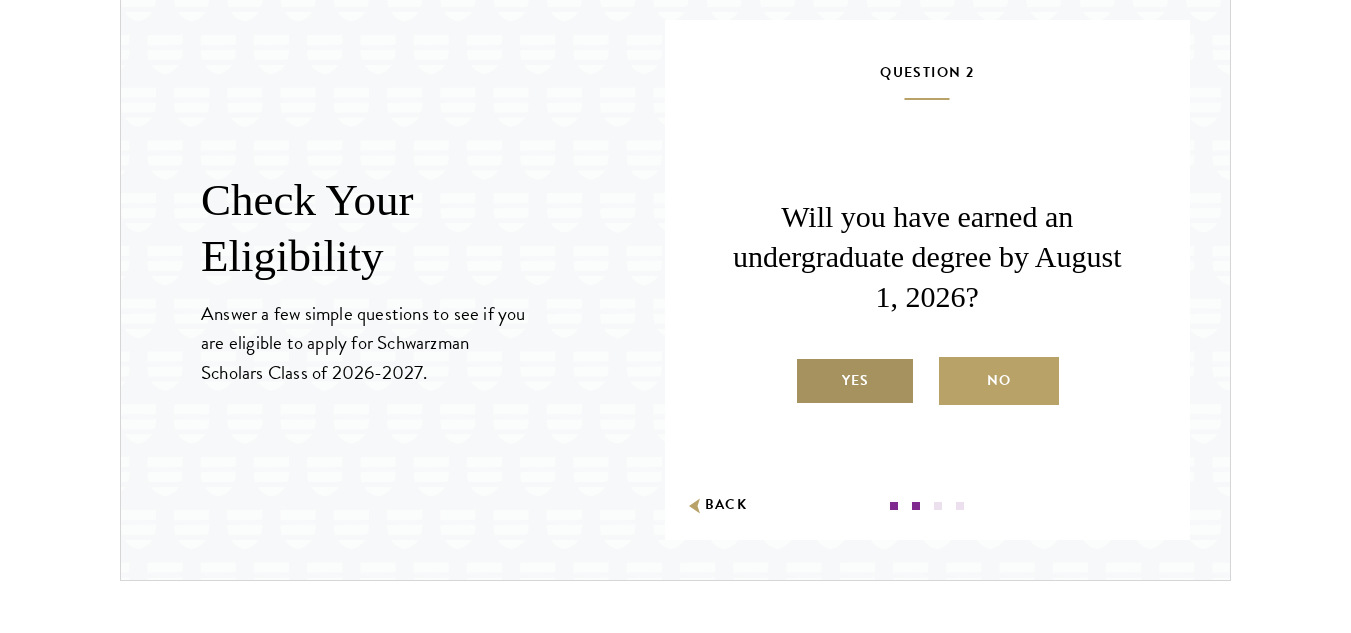 click on "Yes" at bounding box center (855, 381) 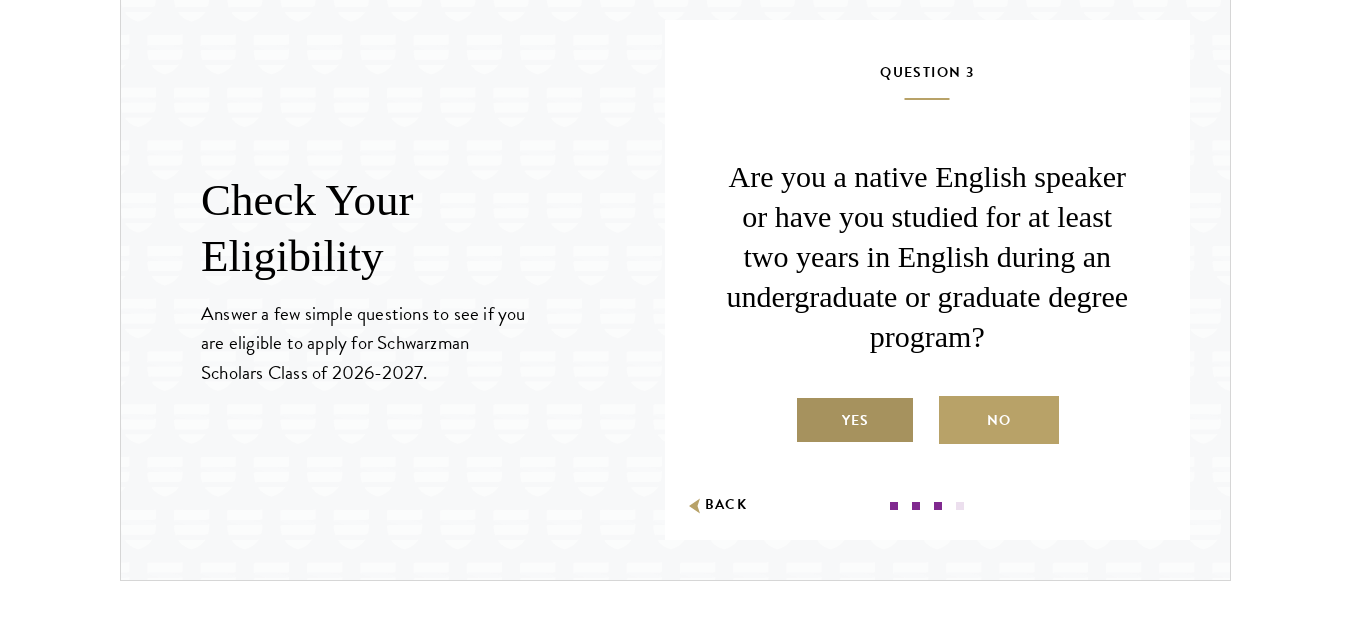 click on "Yes" at bounding box center (855, 420) 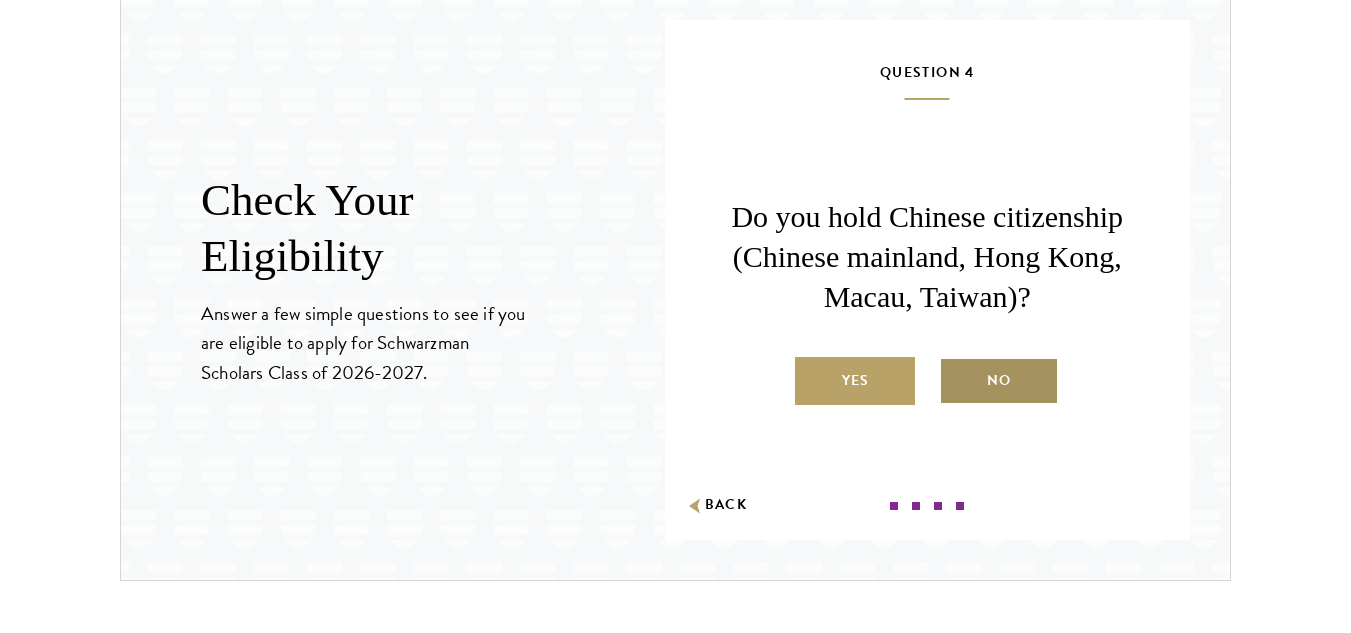 click on "No" at bounding box center (999, 381) 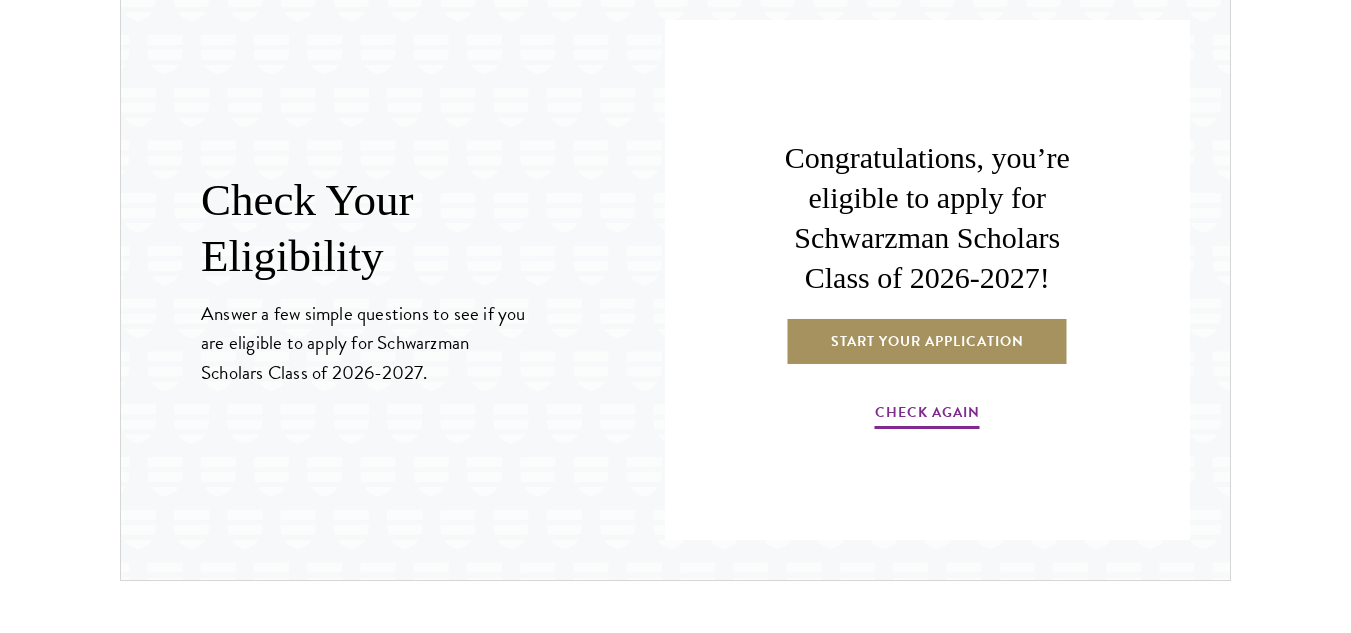 click on "Start Your Application" at bounding box center (927, 341) 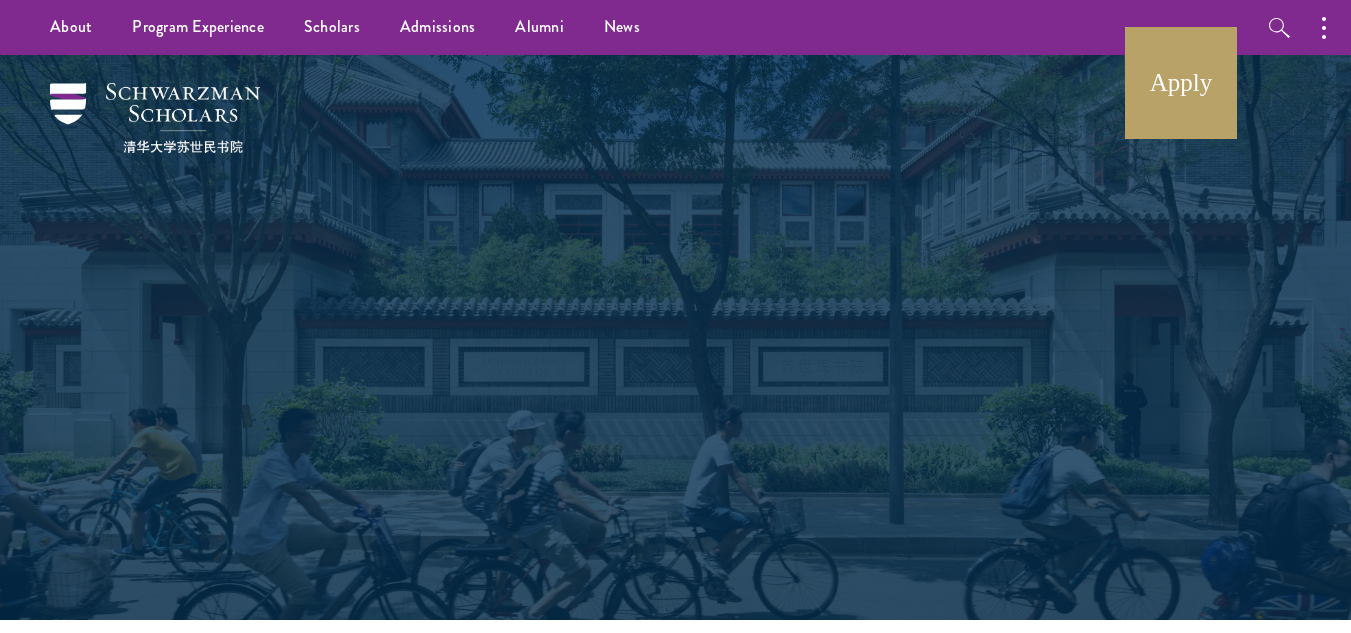 scroll, scrollTop: 0, scrollLeft: 0, axis: both 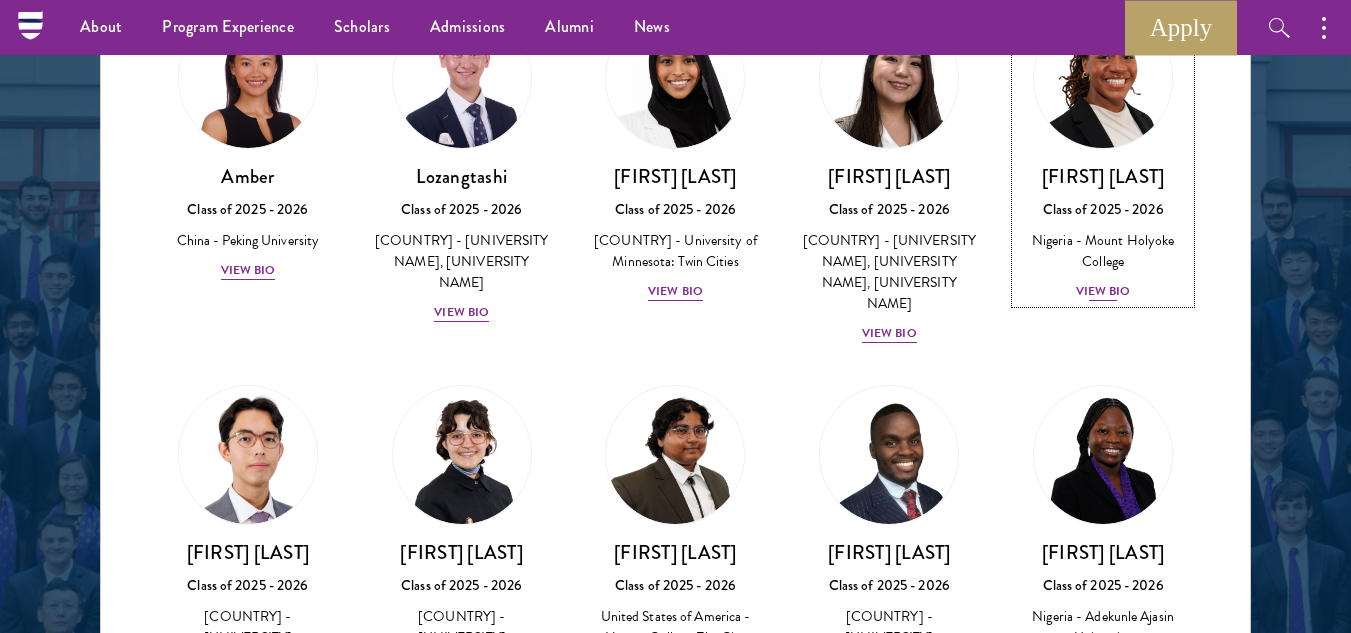 click on "View Bio" at bounding box center [1103, 291] 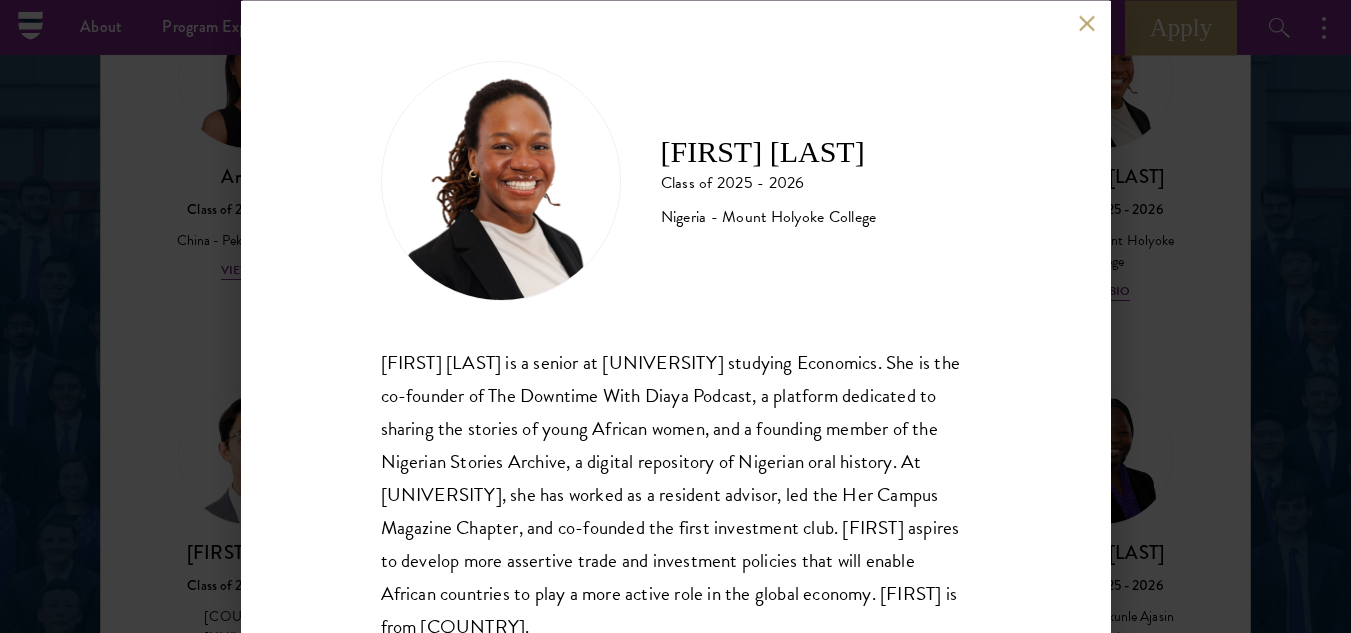 scroll, scrollTop: 69, scrollLeft: 0, axis: vertical 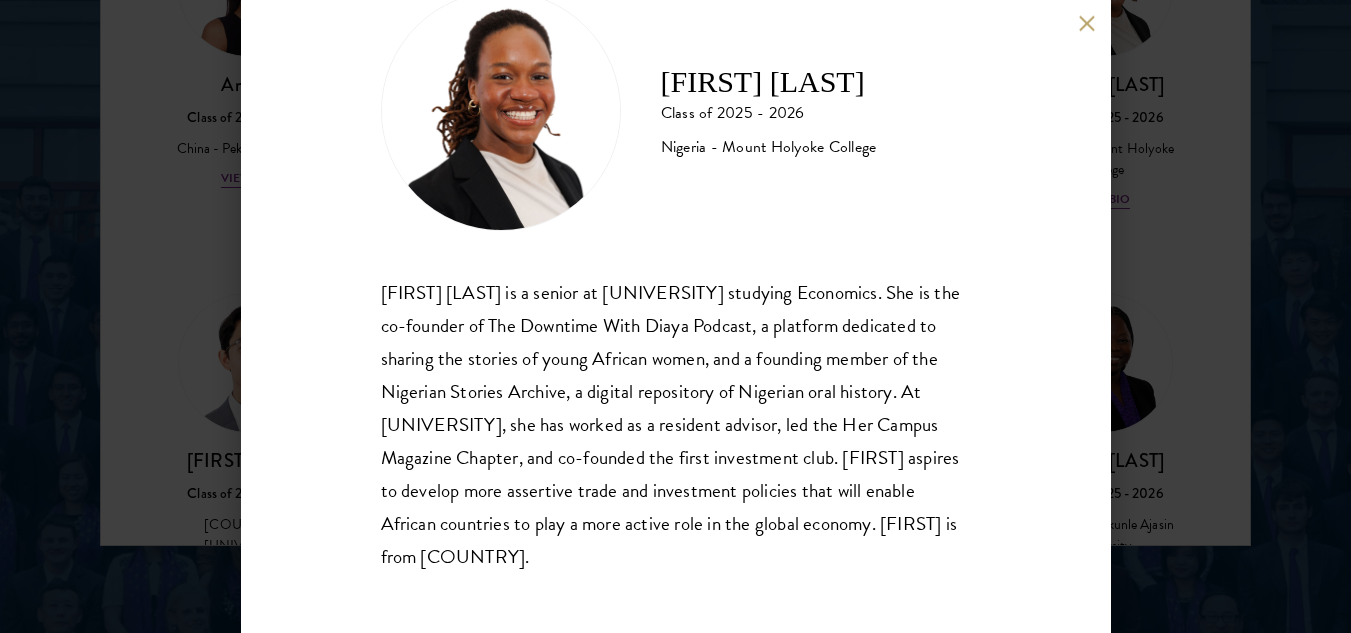 click at bounding box center (1087, 23) 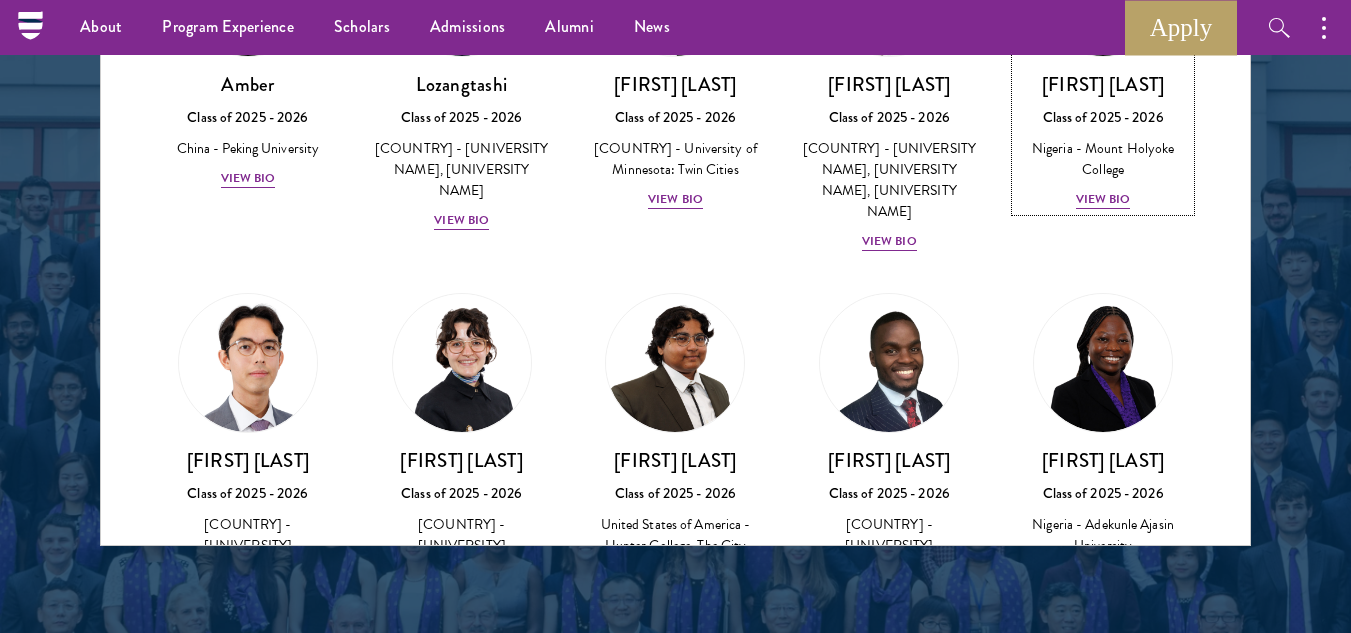 scroll, scrollTop: 81, scrollLeft: 0, axis: vertical 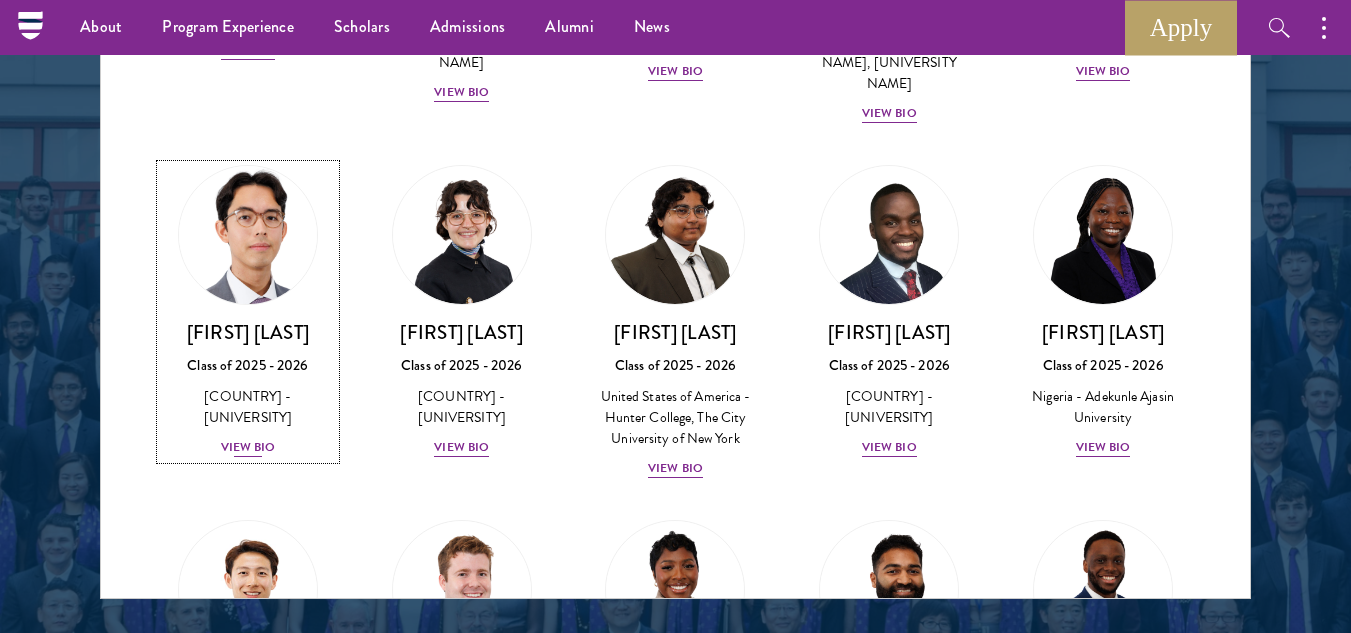 click on "View Bio" at bounding box center [248, 447] 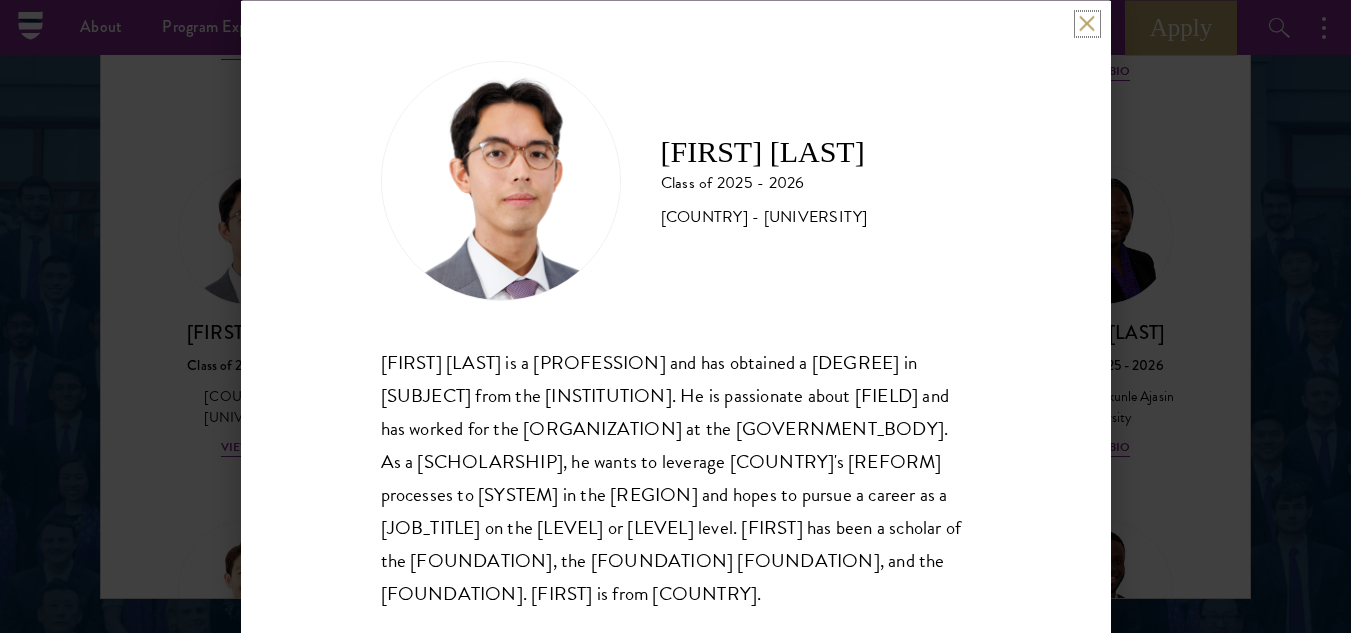 scroll, scrollTop: 102, scrollLeft: 0, axis: vertical 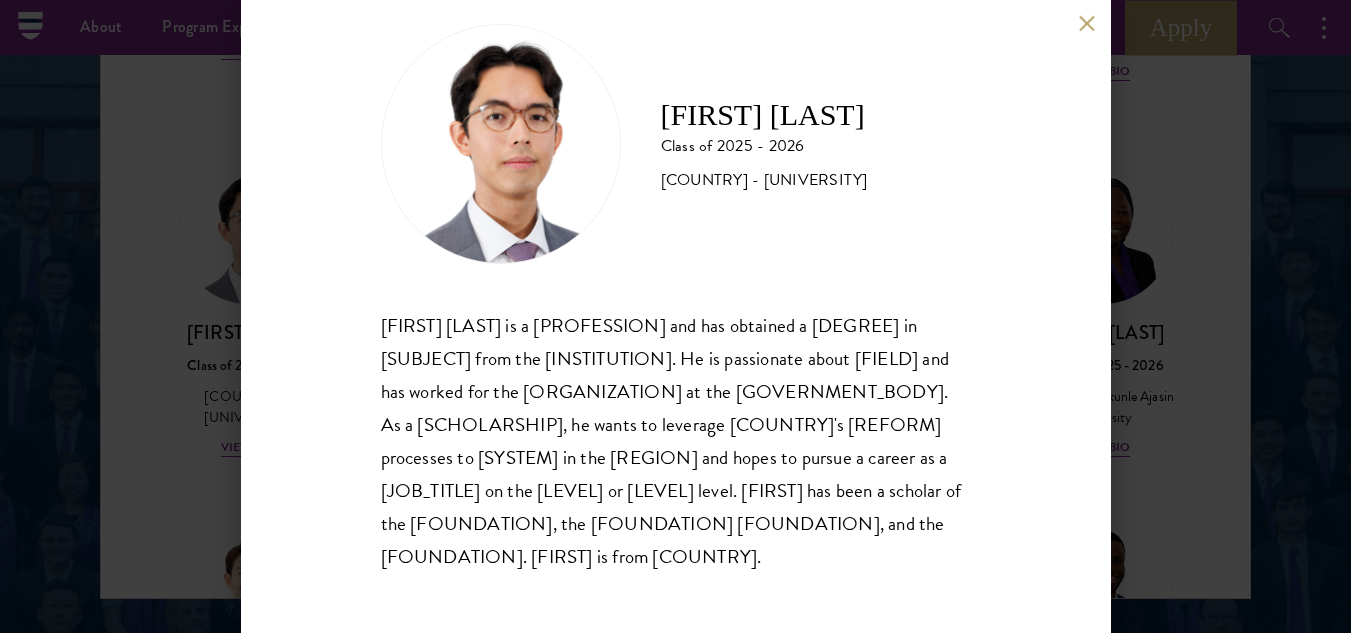 drag, startPoint x: 384, startPoint y: 260, endPoint x: 856, endPoint y: 554, distance: 556.07556 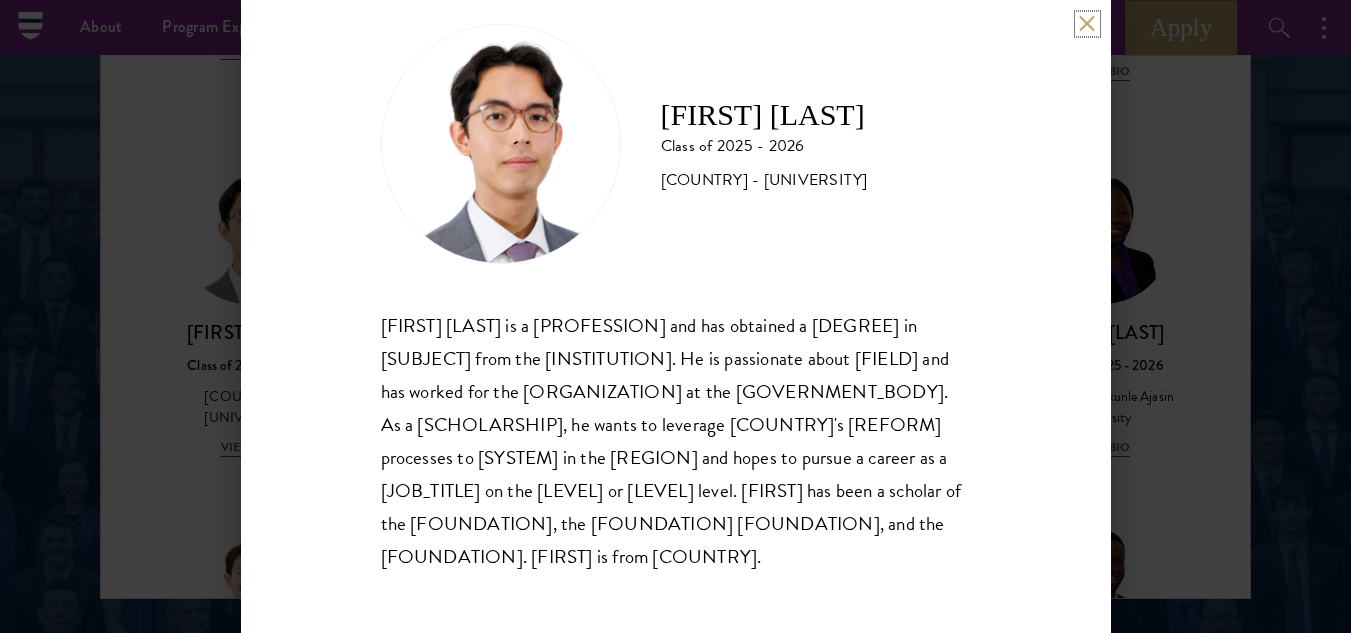 click at bounding box center [1087, 23] 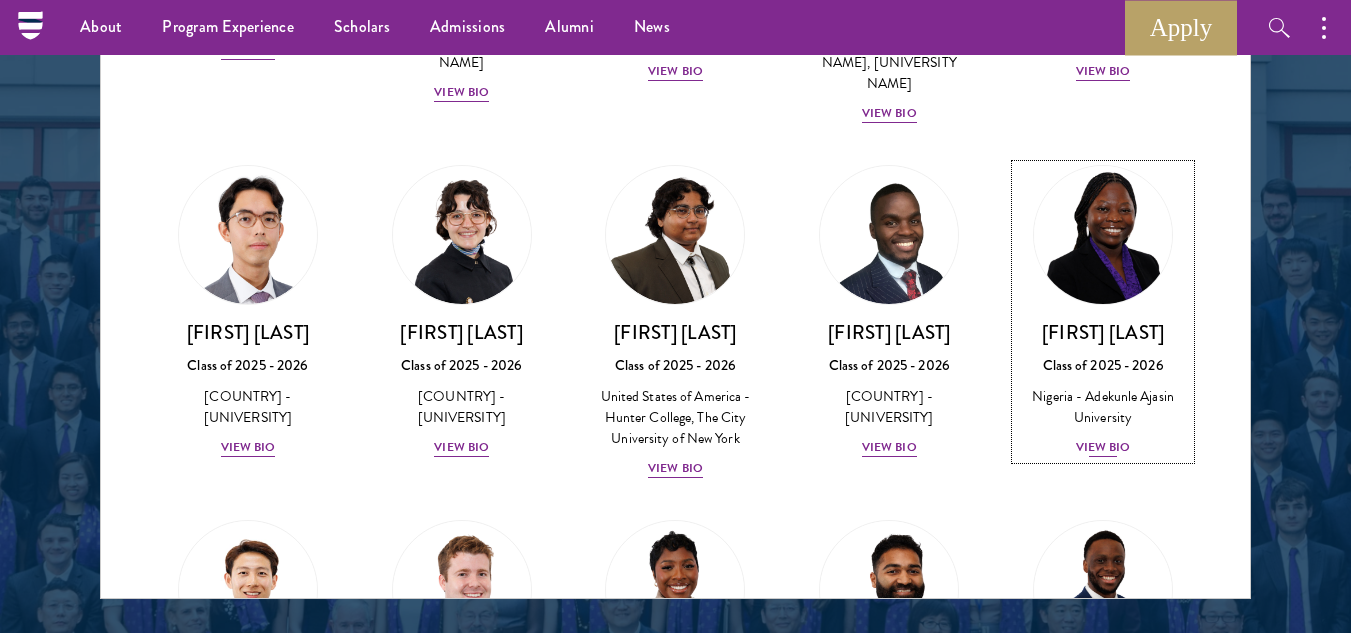 click on "View Bio" at bounding box center (1103, 447) 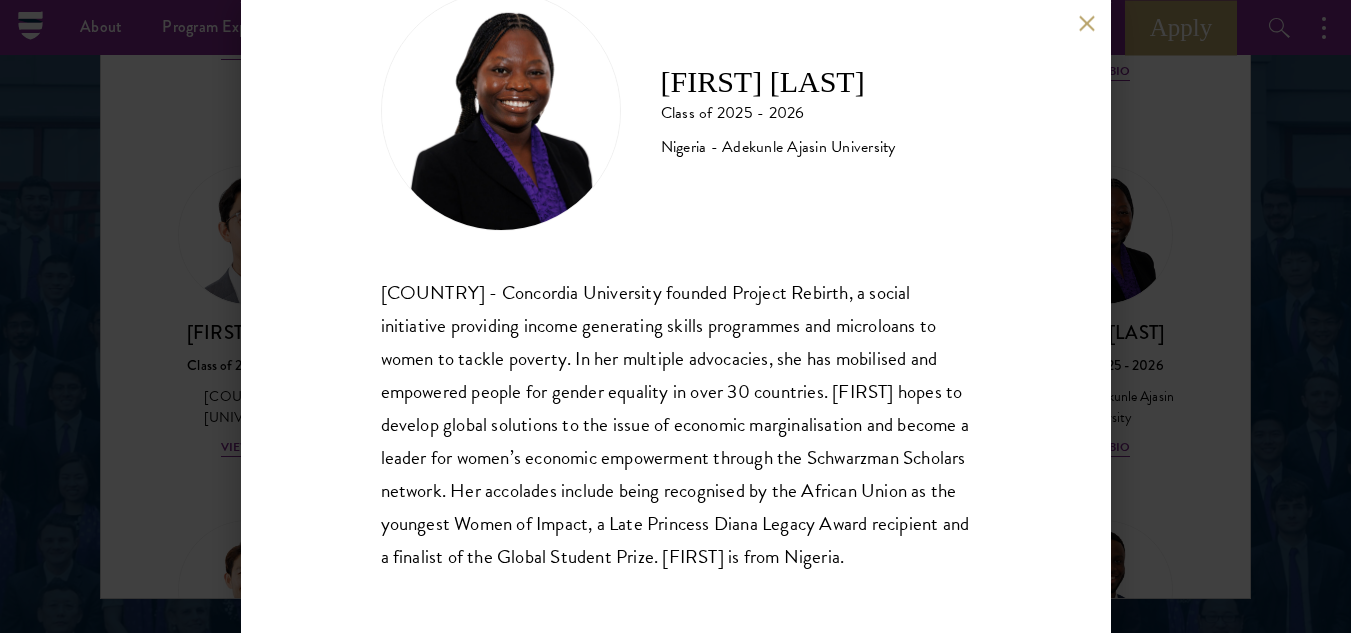 scroll, scrollTop: 102, scrollLeft: 0, axis: vertical 